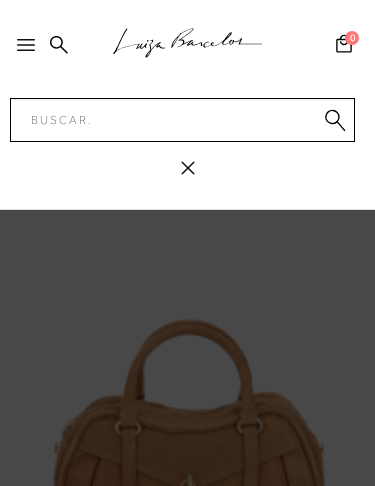 scroll, scrollTop: 99, scrollLeft: 0, axis: vertical 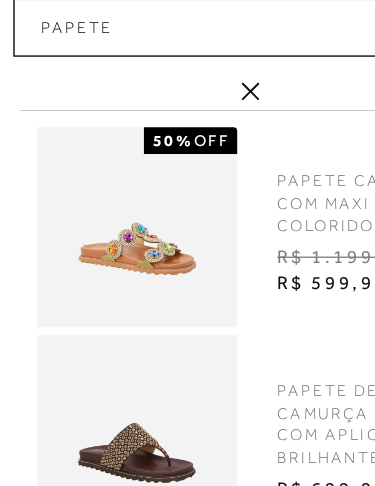 type on "Papete" 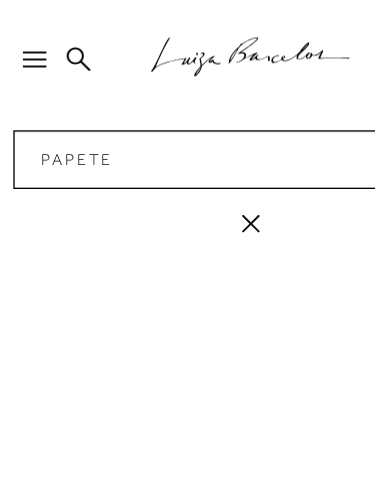 scroll, scrollTop: 0, scrollLeft: 0, axis: both 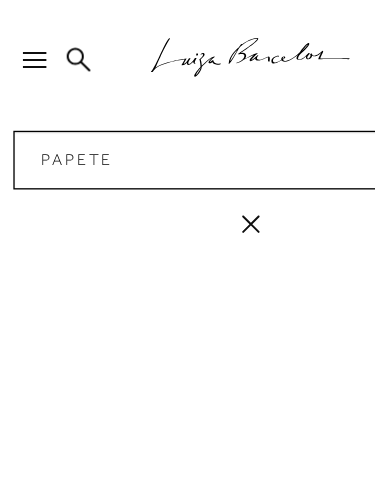 click on ".a{fill-rule:evenodd;stroke:#000!important;stroke-width:0!important;}
Faça login e acesse sua conta!
ENTRAR
MAIS LUIZA
Preview
SALE 50%
Essenciais
Sandálias
Sapatos
Botas" at bounding box center [187, 243] 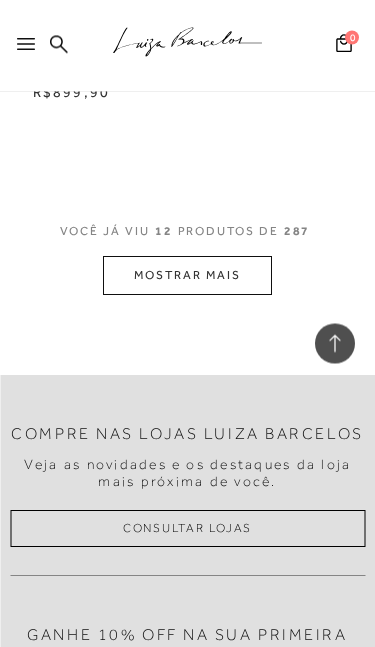 scroll, scrollTop: 2779, scrollLeft: 0, axis: vertical 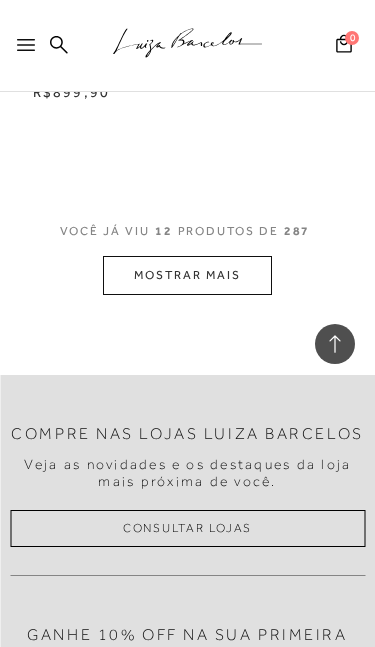click on "MOSTRAR MAIS" at bounding box center (187, 275) 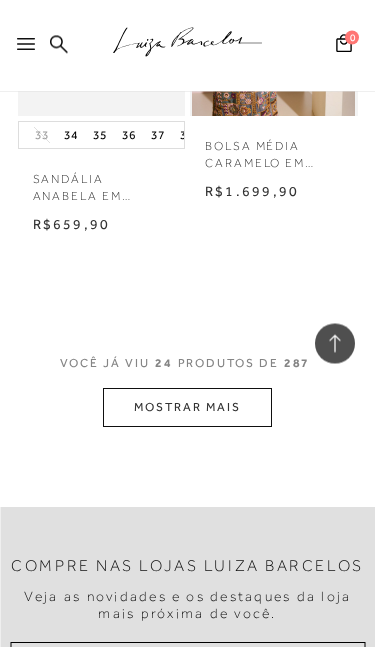 scroll, scrollTop: 5059, scrollLeft: 0, axis: vertical 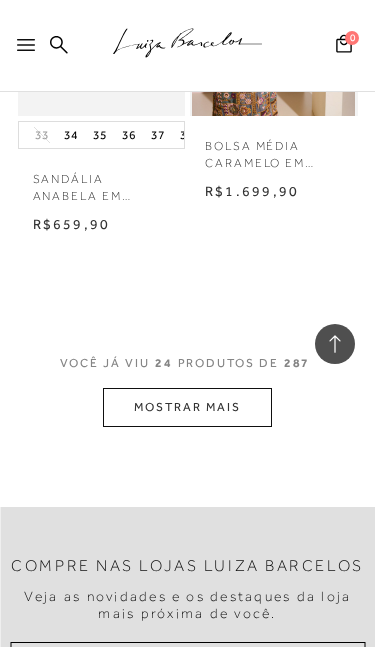 click on "MOSTRAR MAIS" at bounding box center (187, 407) 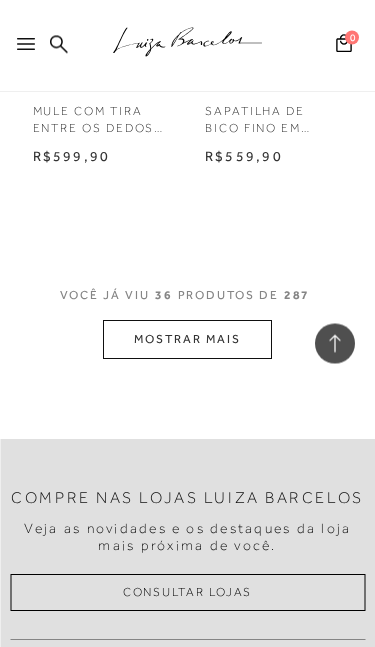 scroll, scrollTop: 7539, scrollLeft: 0, axis: vertical 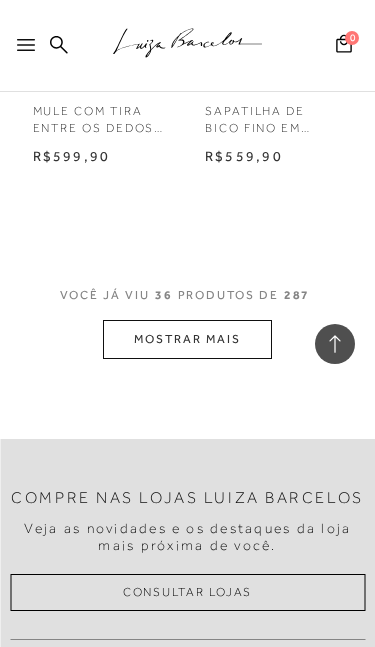 click on "MOSTRAR MAIS" at bounding box center (187, 339) 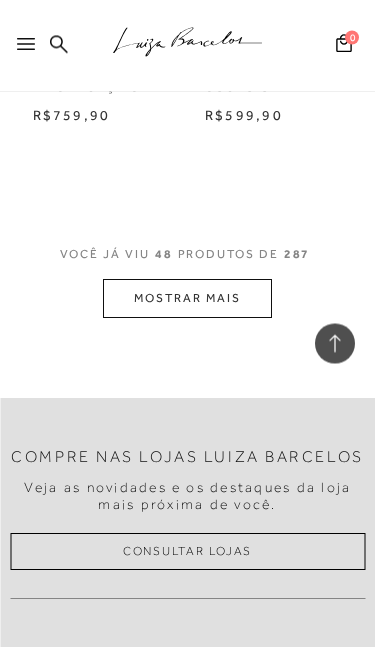 scroll, scrollTop: 10018, scrollLeft: 0, axis: vertical 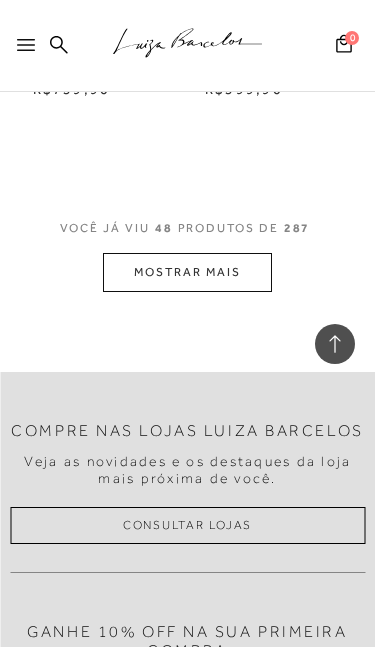 click on "MOSTRAR MAIS" at bounding box center (187, 272) 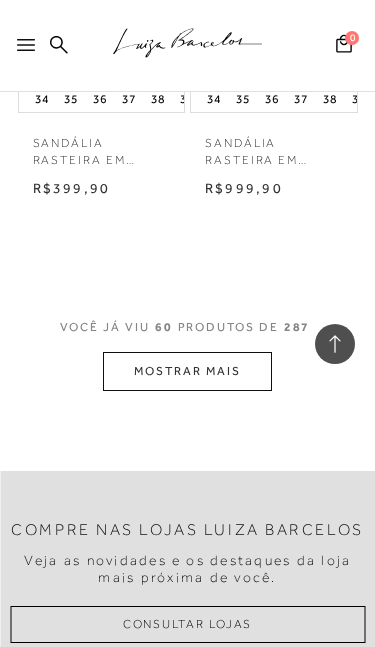 scroll, scrollTop: 12344, scrollLeft: 0, axis: vertical 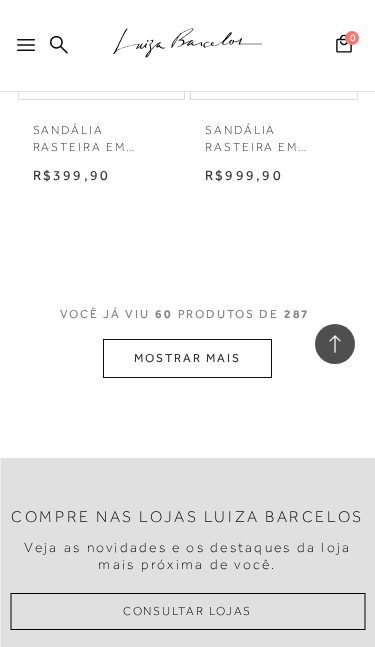 click on "MOSTRAR MAIS" at bounding box center (187, 358) 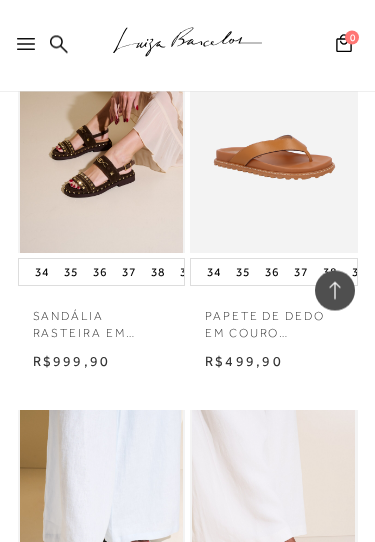 scroll, scrollTop: 12560, scrollLeft: 0, axis: vertical 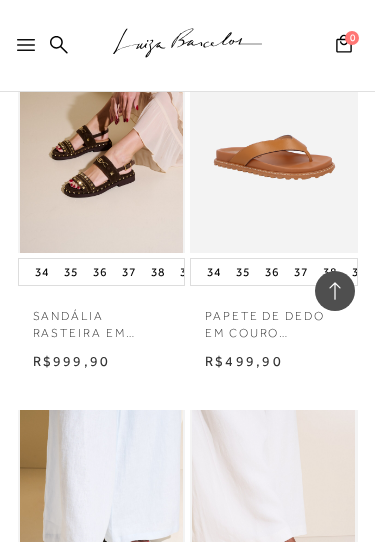 click at bounding box center (273, 130) 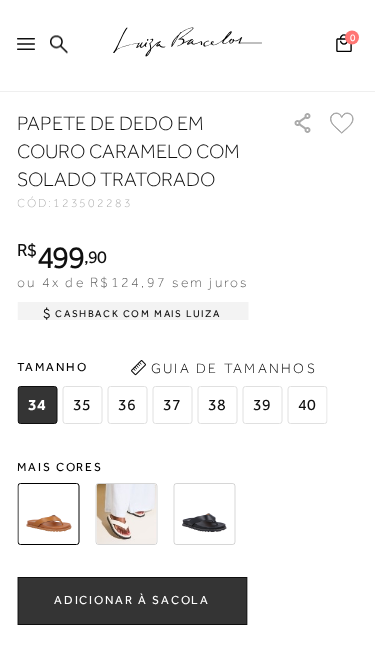 scroll, scrollTop: 701, scrollLeft: 0, axis: vertical 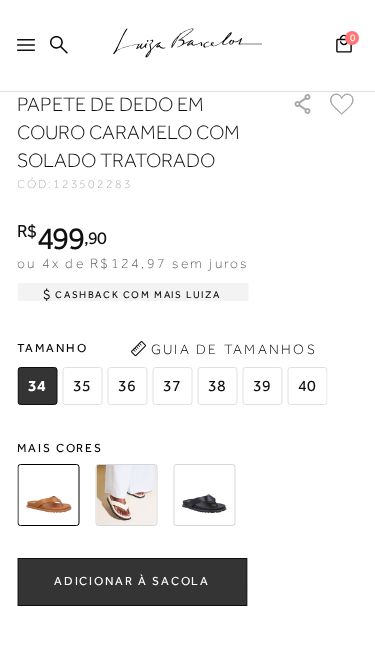 click at bounding box center [204, 495] 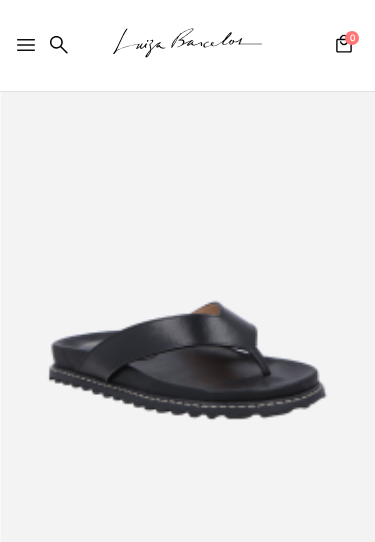 scroll, scrollTop: 122, scrollLeft: 0, axis: vertical 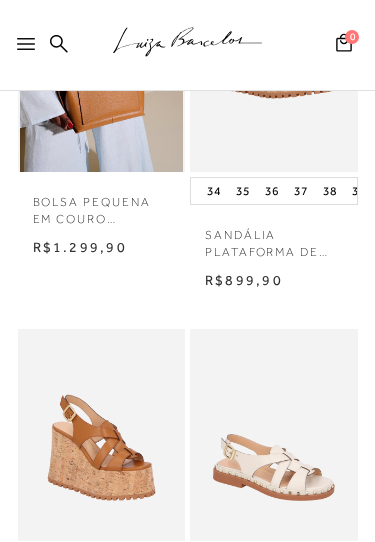 click 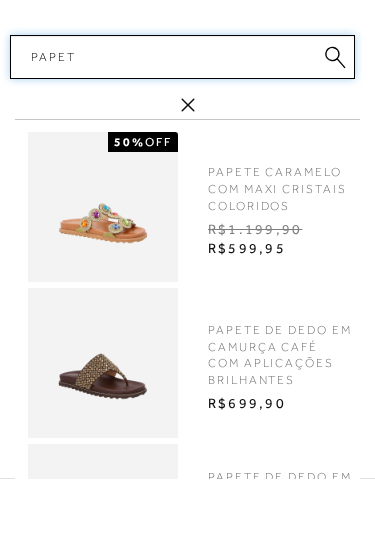 type on "Papete" 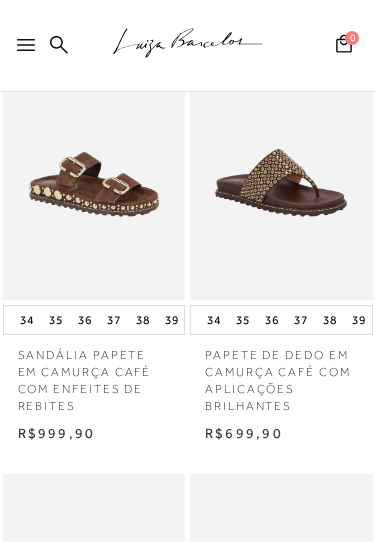 scroll, scrollTop: 167, scrollLeft: 0, axis: vertical 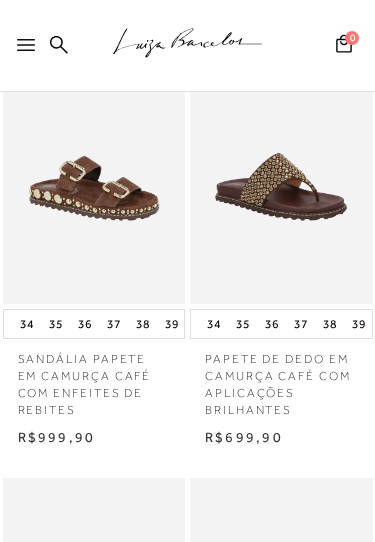 click at bounding box center (281, 167) 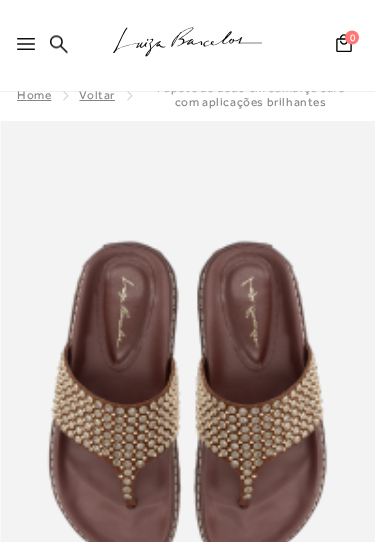 scroll, scrollTop: 0, scrollLeft: 0, axis: both 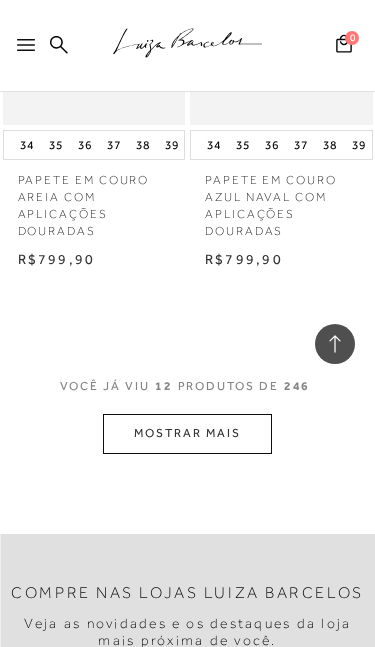 click on "MOSTRAR MAIS" at bounding box center (187, 433) 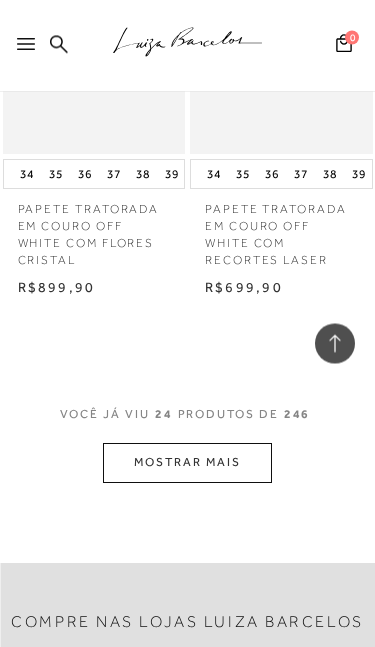 scroll, scrollTop: 5224, scrollLeft: 0, axis: vertical 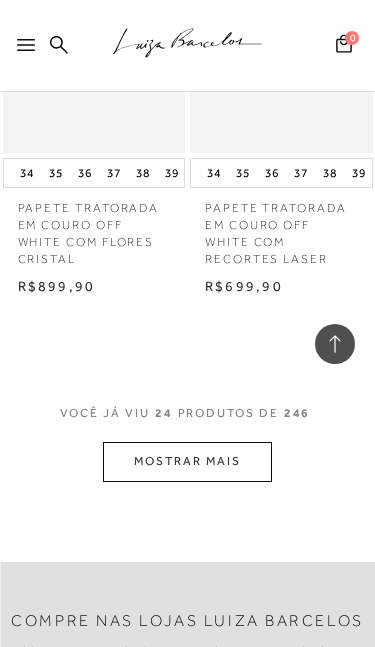 click on "MOSTRAR MAIS" at bounding box center (187, 461) 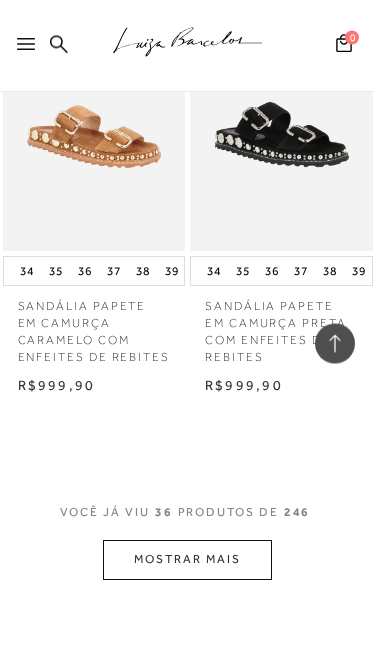 scroll, scrollTop: 7866, scrollLeft: 0, axis: vertical 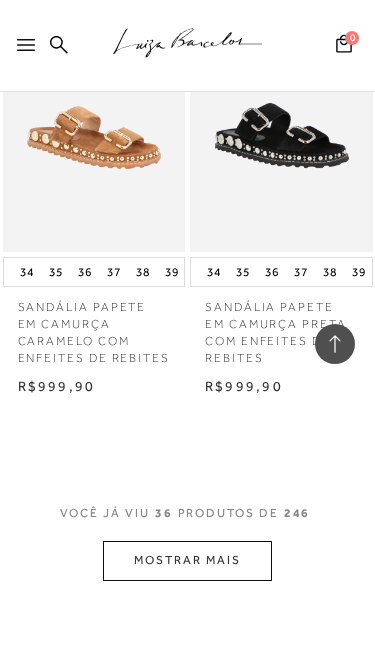 click on "MOSTRAR MAIS" at bounding box center [187, 560] 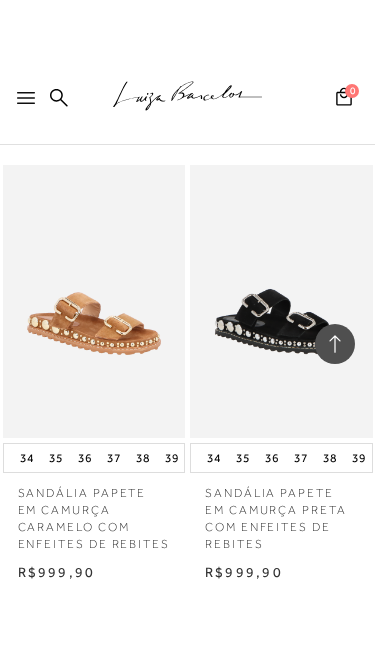 scroll, scrollTop: 7787, scrollLeft: 0, axis: vertical 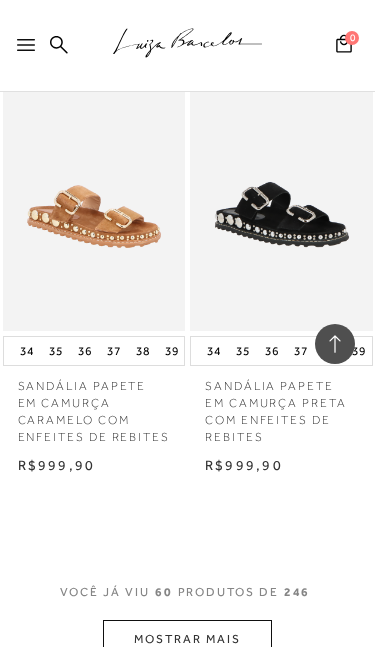 click on "MOSTRAR MAIS" at bounding box center [187, 639] 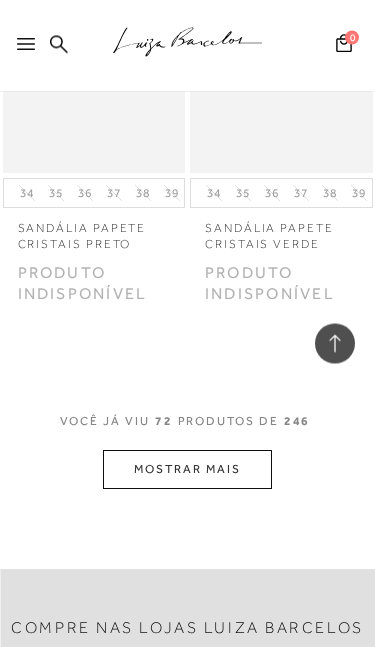 scroll, scrollTop: 10665, scrollLeft: 0, axis: vertical 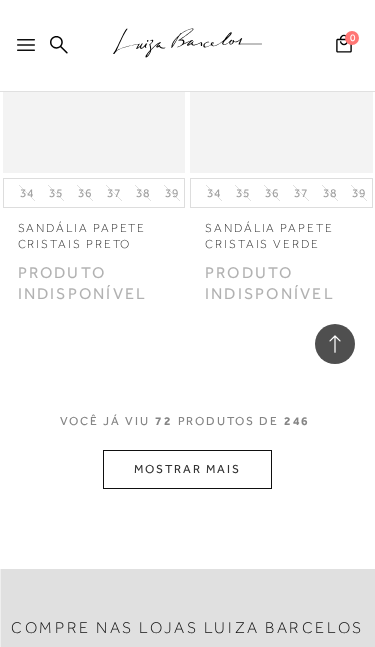 click on "MOSTRAR MAIS" at bounding box center (187, 469) 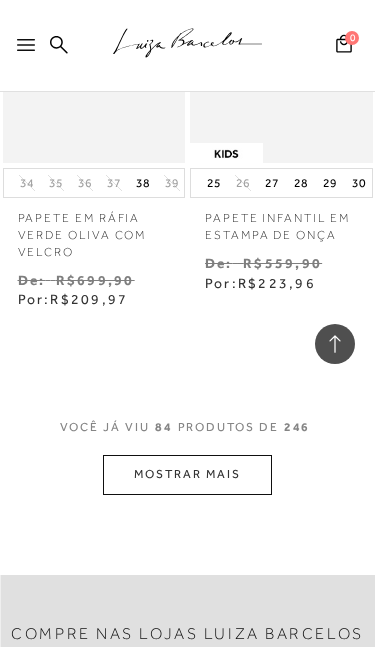 scroll, scrollTop: 13420, scrollLeft: 0, axis: vertical 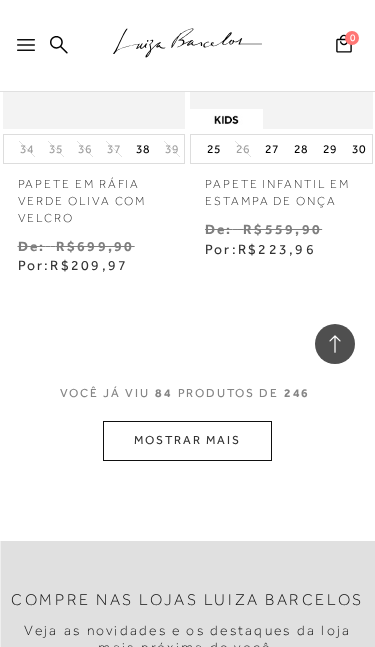 click on "MOSTRAR MAIS" at bounding box center [187, 440] 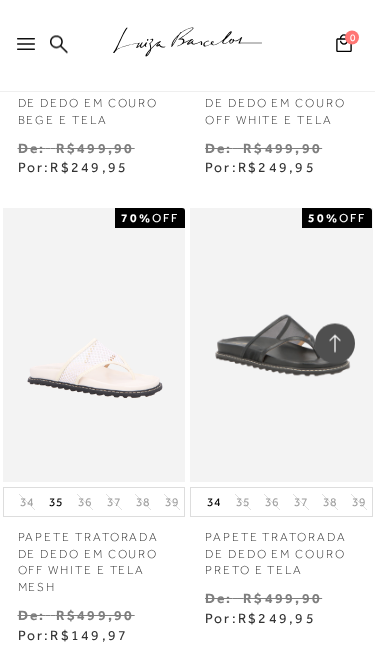scroll, scrollTop: 15391, scrollLeft: 0, axis: vertical 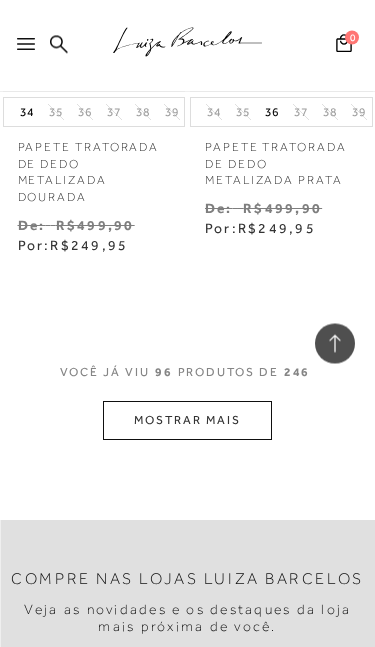 click on "MOSTRAR MAIS" at bounding box center [187, 421] 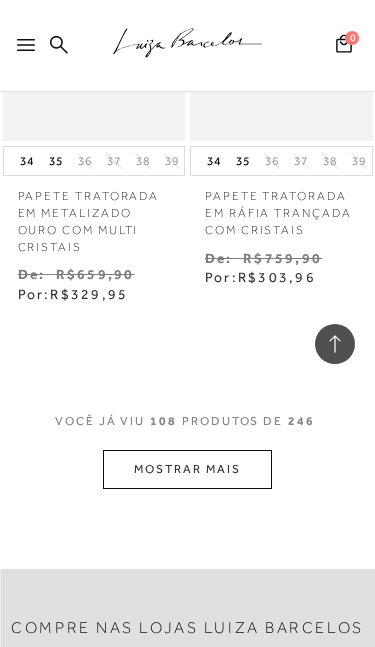 scroll, scrollTop: 19008, scrollLeft: 0, axis: vertical 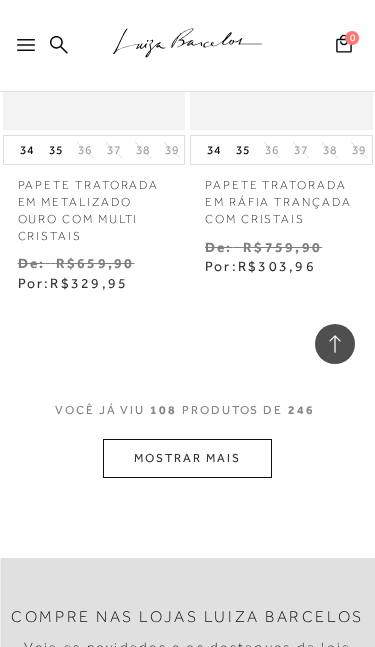 click on "MOSTRAR MAIS" at bounding box center [187, 458] 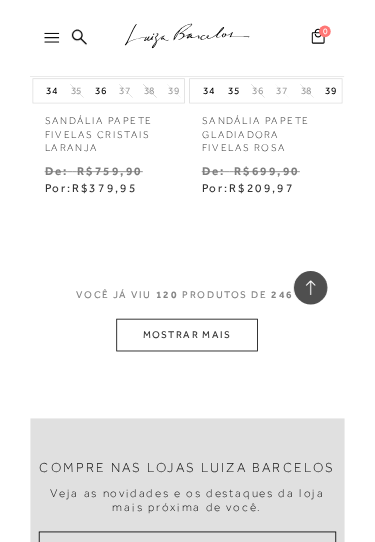 scroll, scrollTop: 21783, scrollLeft: 0, axis: vertical 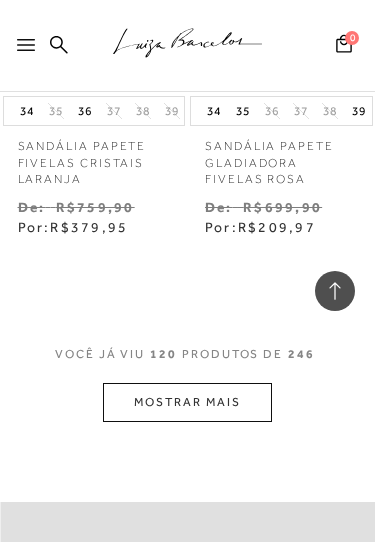 click on "MOSTRAR MAIS" at bounding box center [187, 402] 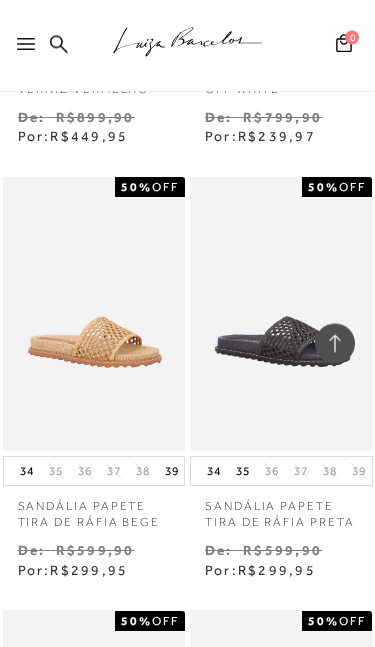 scroll, scrollTop: 23664, scrollLeft: 0, axis: vertical 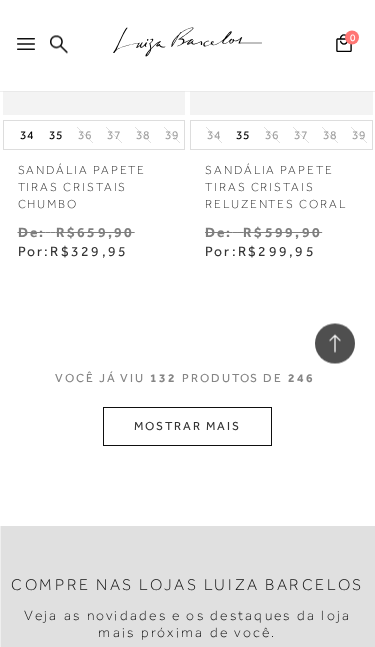 click on "MOSTRAR MAIS" at bounding box center [187, 427] 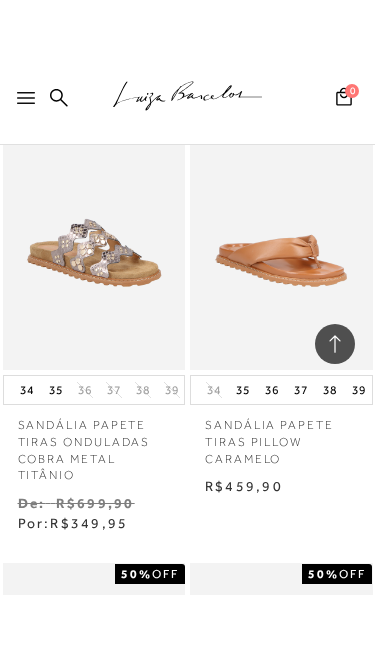 scroll, scrollTop: 25032, scrollLeft: 0, axis: vertical 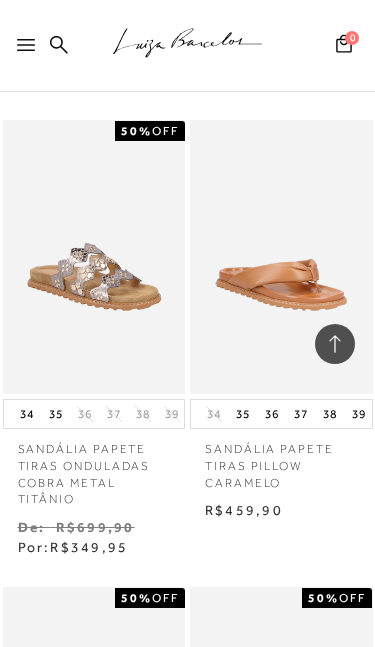click at bounding box center (281, 257) 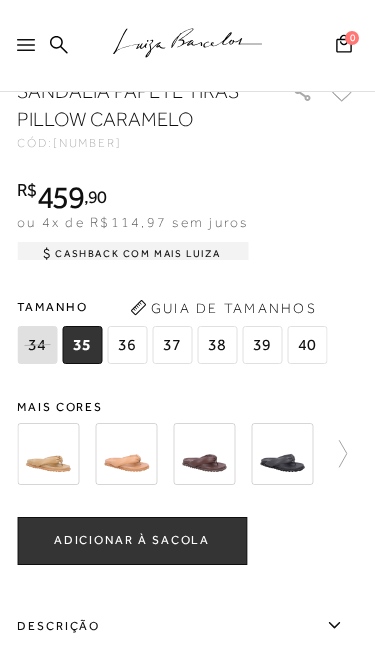 scroll, scrollTop: 715, scrollLeft: 0, axis: vertical 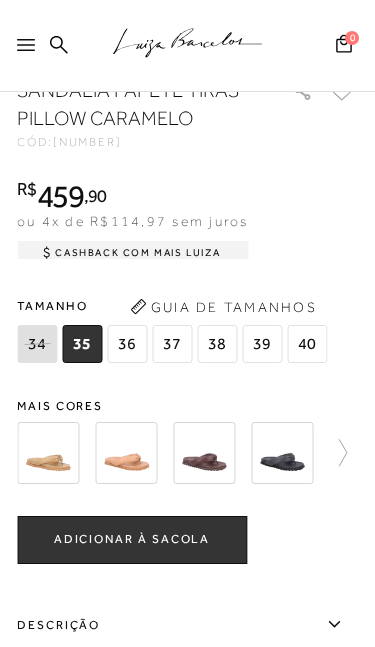 click at bounding box center [204, 453] 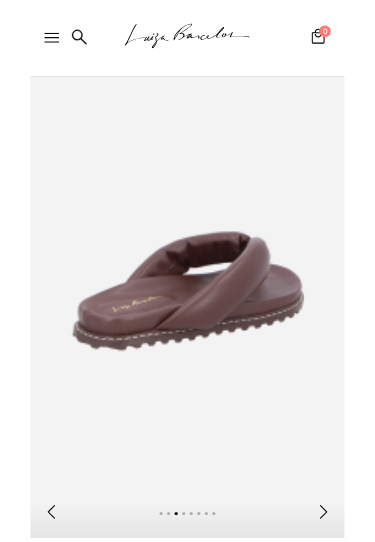 scroll, scrollTop: 0, scrollLeft: 25, axis: horizontal 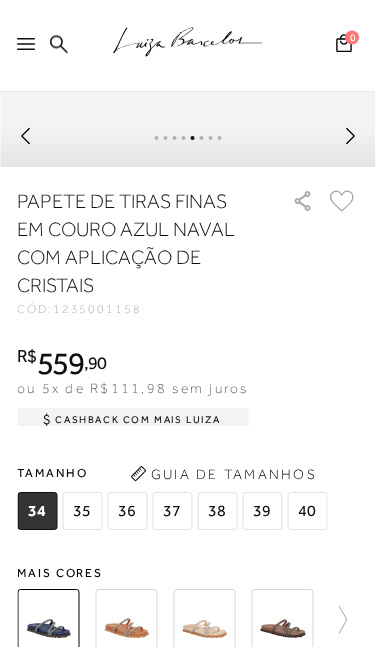 click on "37" at bounding box center [172, 512] 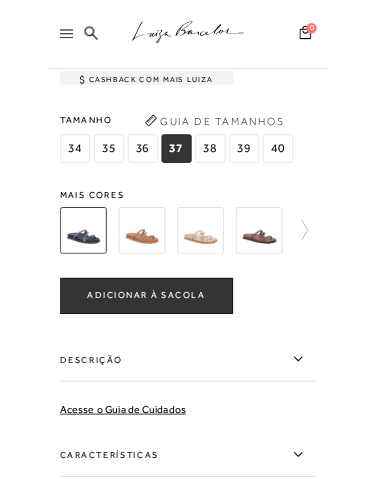 scroll, scrollTop: 895, scrollLeft: 25, axis: both 